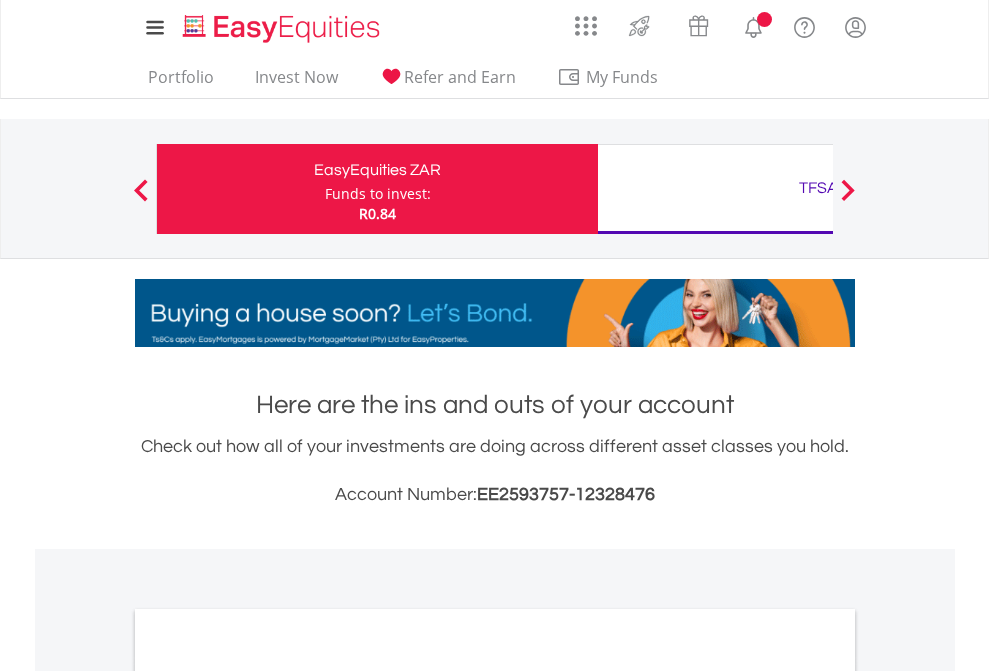 scroll, scrollTop: 0, scrollLeft: 0, axis: both 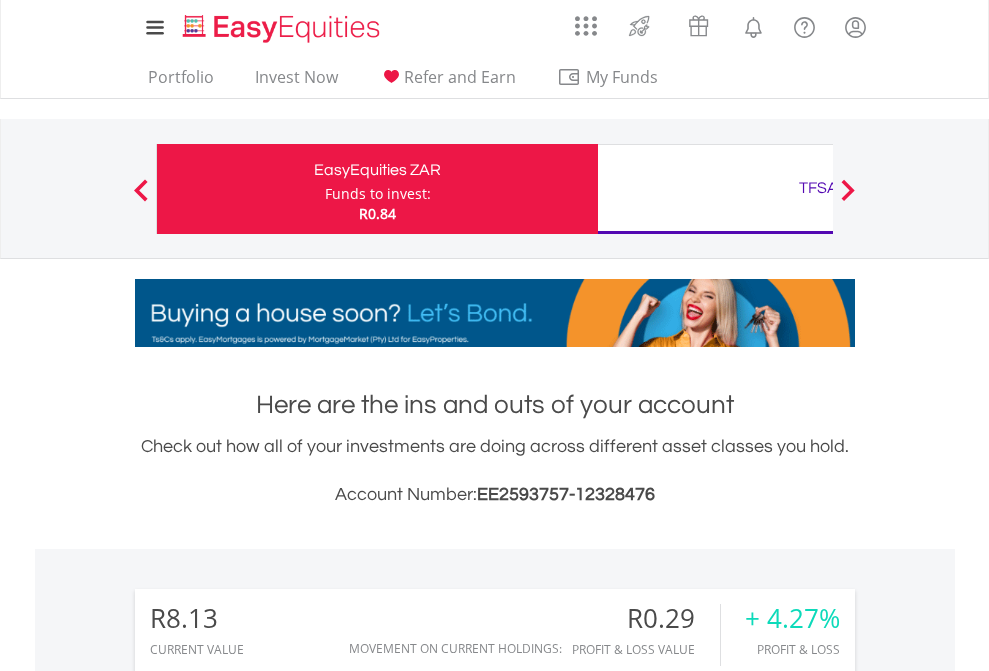 click on "Funds to invest:" at bounding box center [378, 194] 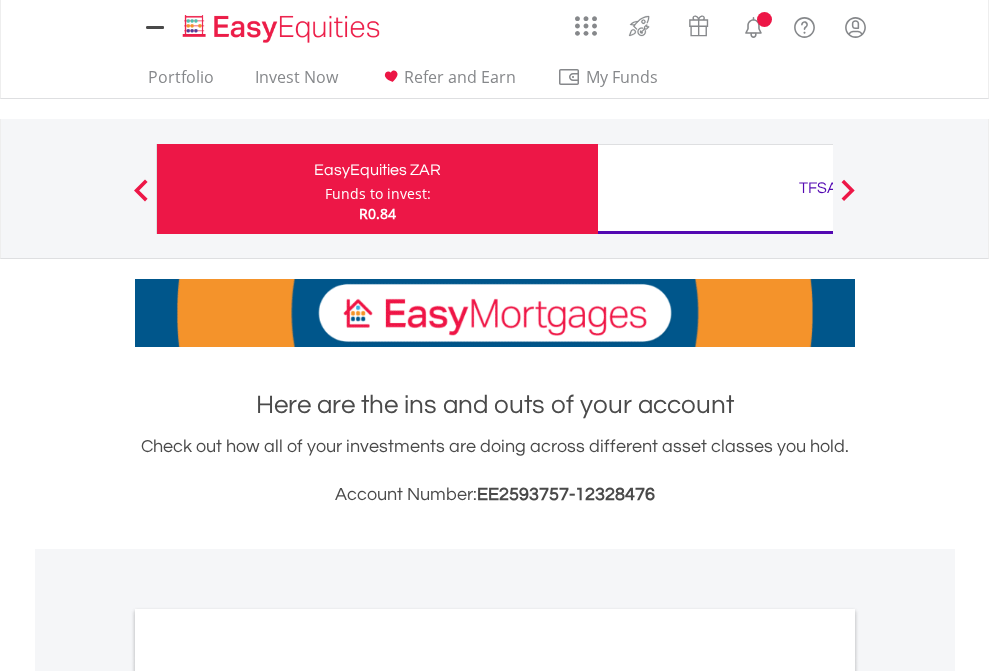 scroll, scrollTop: 0, scrollLeft: 0, axis: both 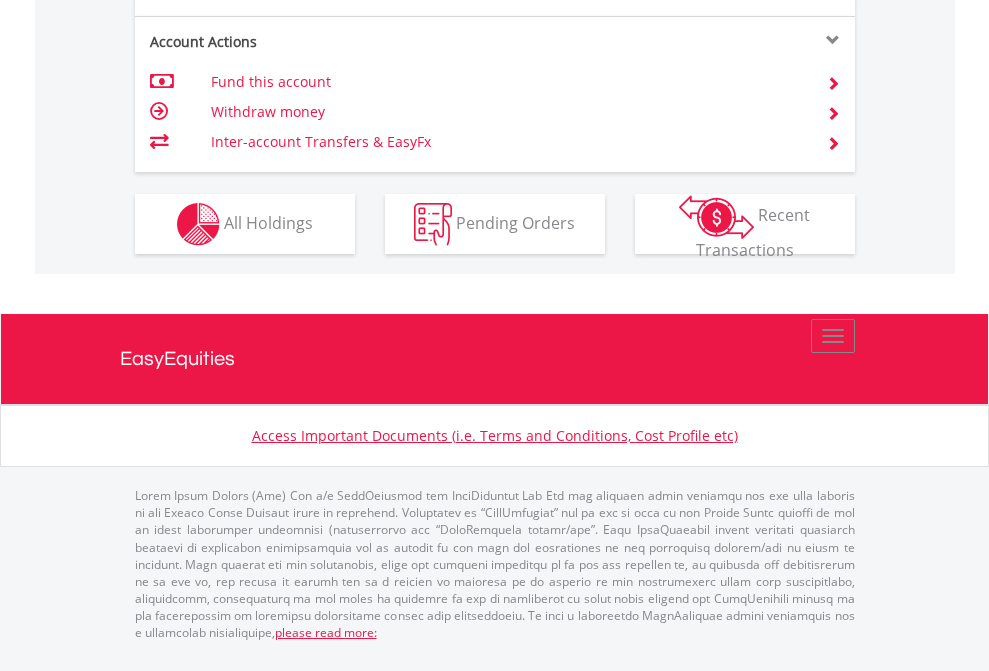 click on "Investment types" at bounding box center [706, -337] 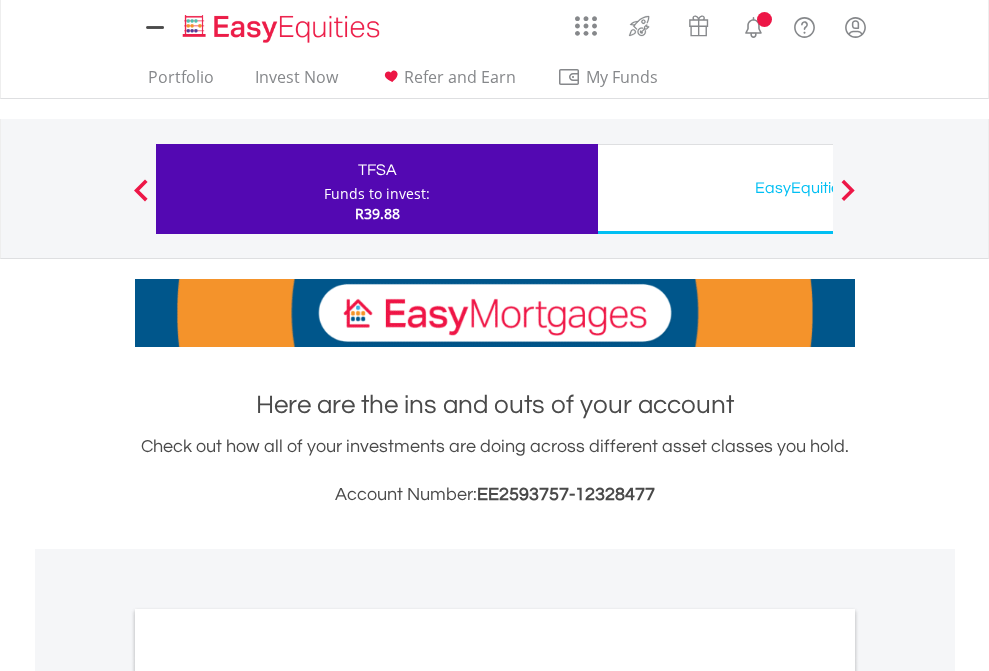 scroll, scrollTop: 0, scrollLeft: 0, axis: both 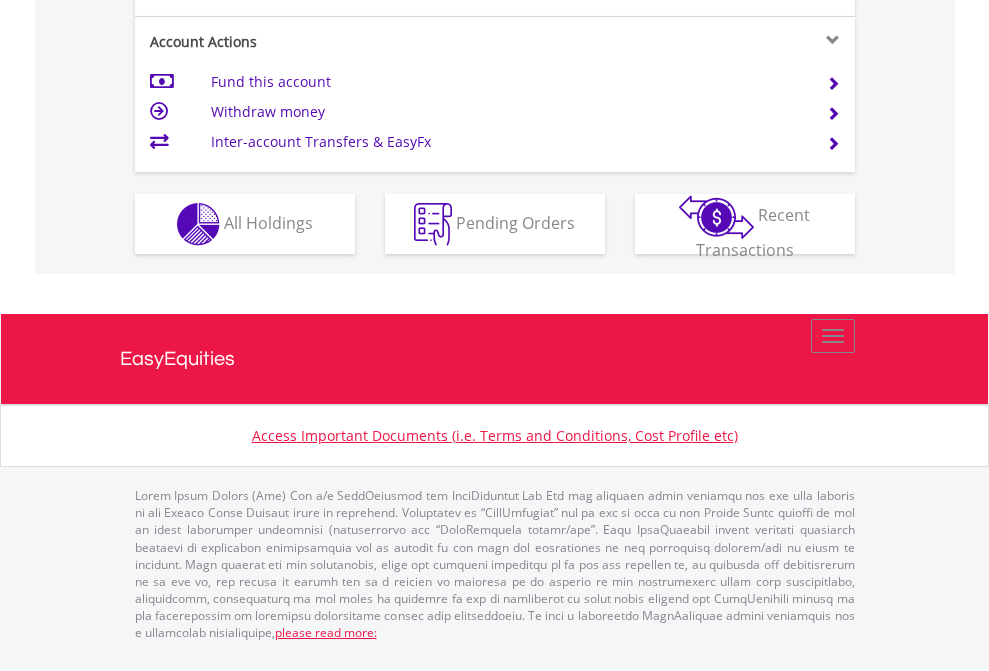 click on "Investment types" at bounding box center (706, -337) 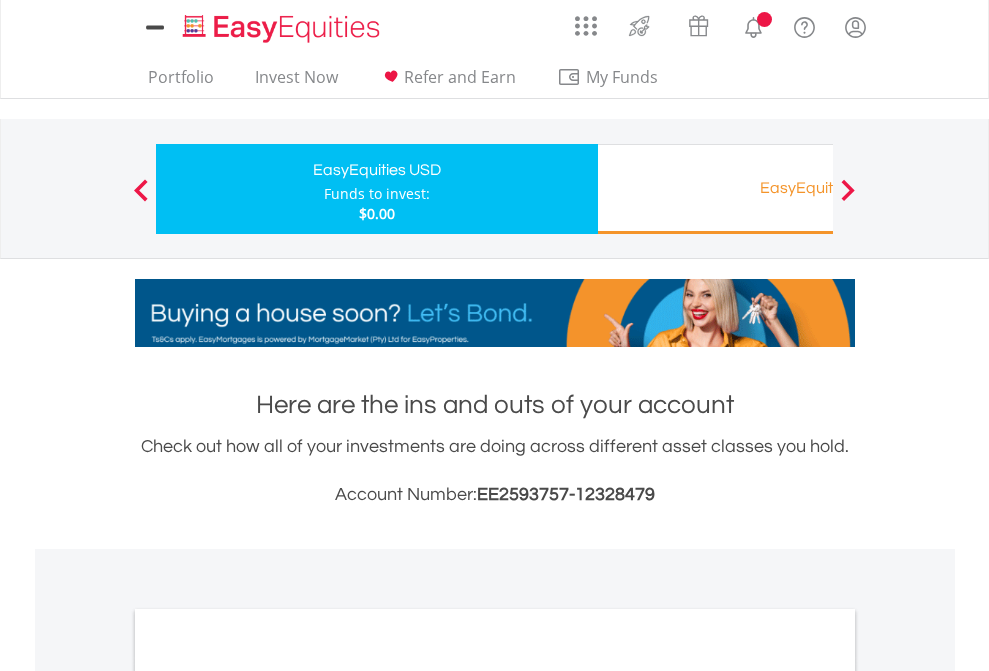 scroll, scrollTop: 0, scrollLeft: 0, axis: both 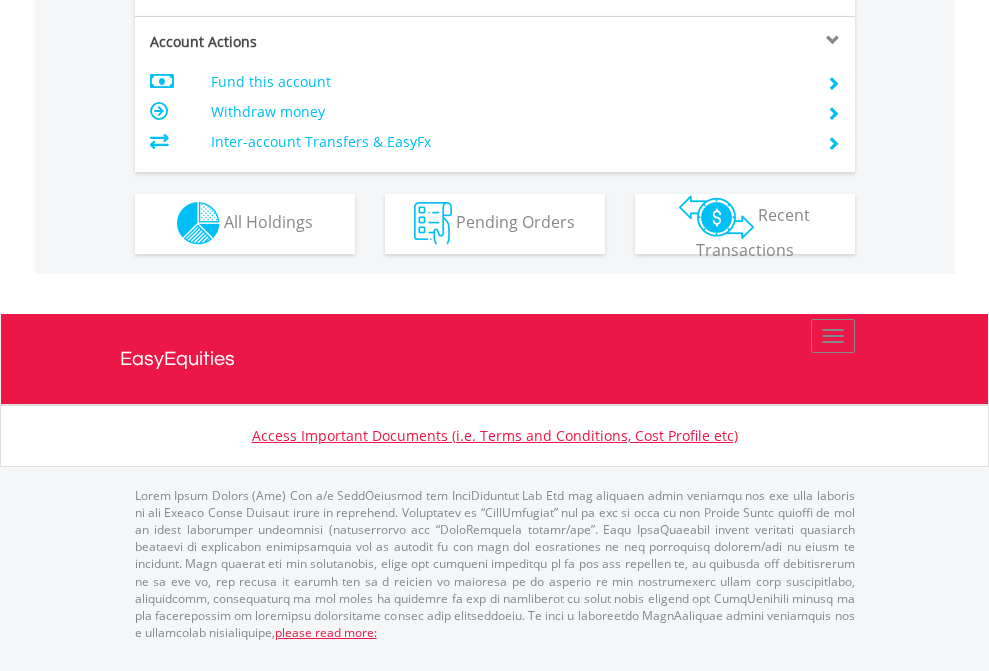 click on "Investment types" at bounding box center [706, -353] 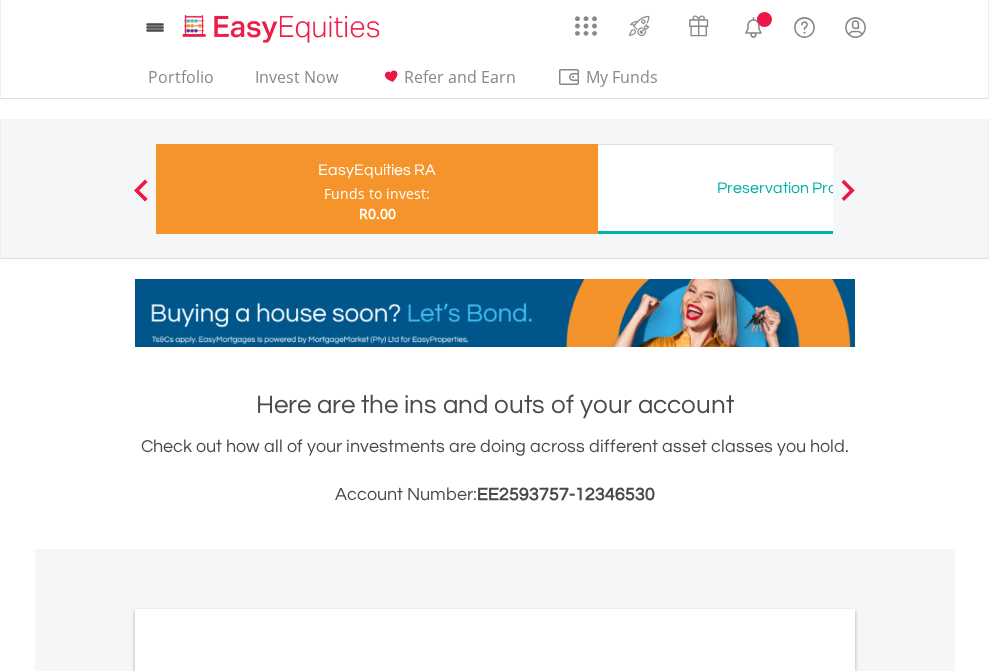 scroll, scrollTop: 0, scrollLeft: 0, axis: both 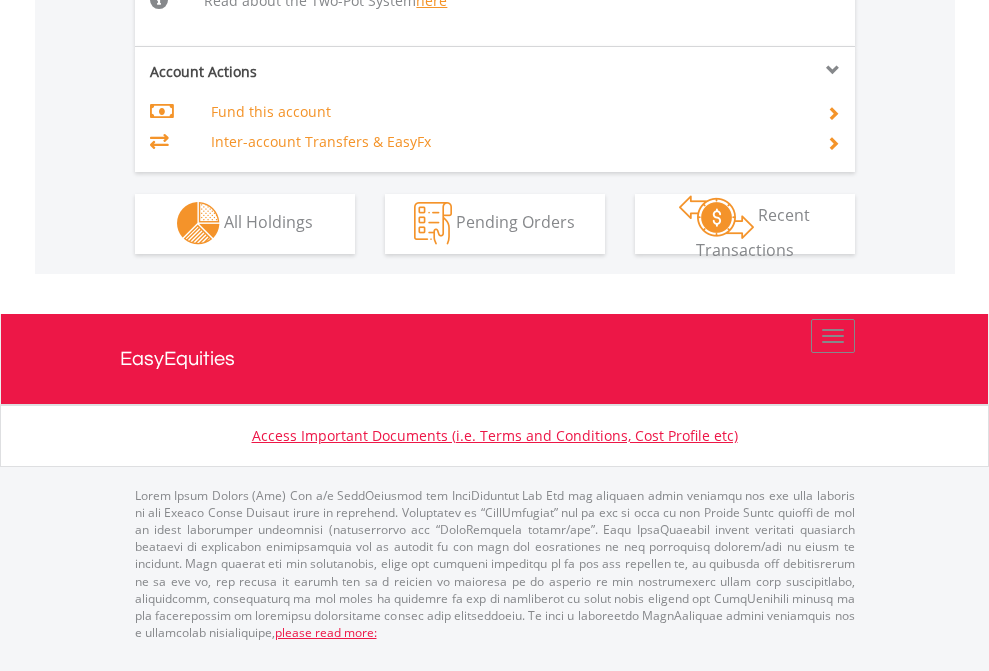 click on "Investment types" at bounding box center [706, -534] 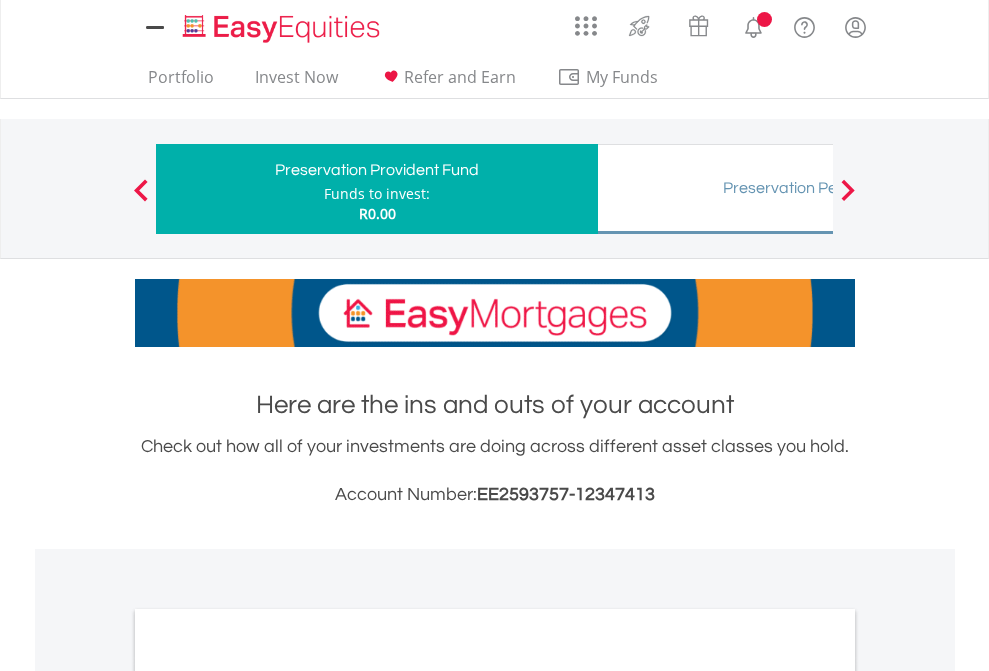 scroll, scrollTop: 0, scrollLeft: 0, axis: both 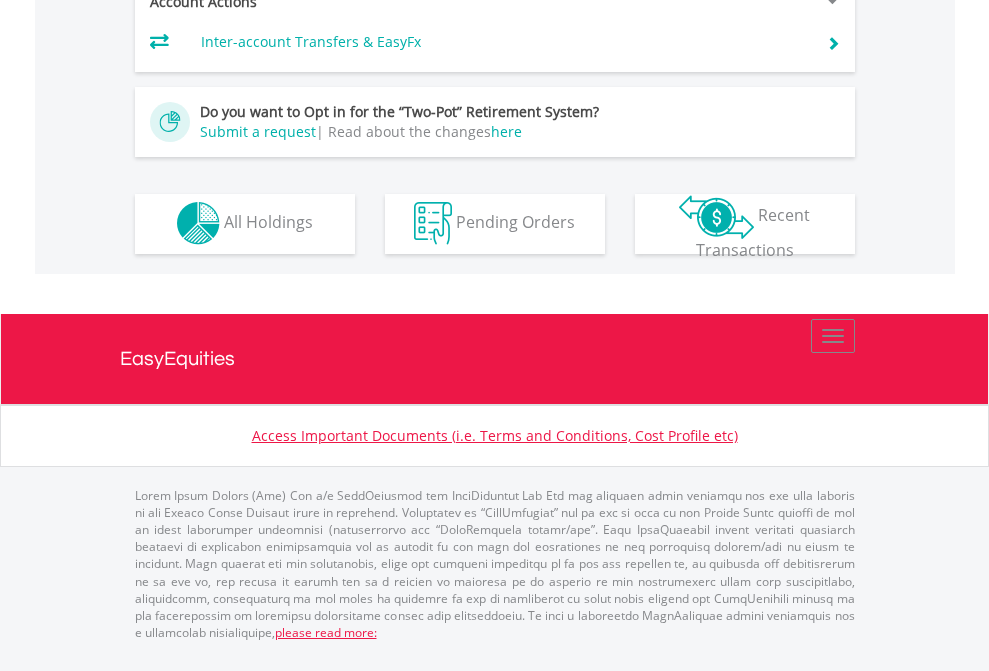 click on "Investment types" at bounding box center (706, -393) 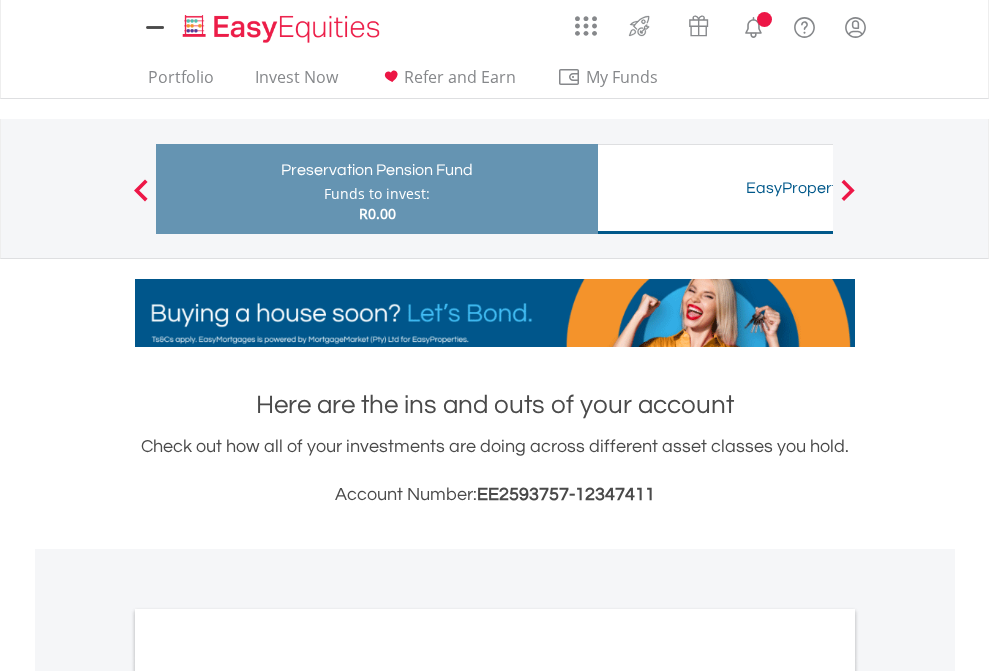 scroll, scrollTop: 0, scrollLeft: 0, axis: both 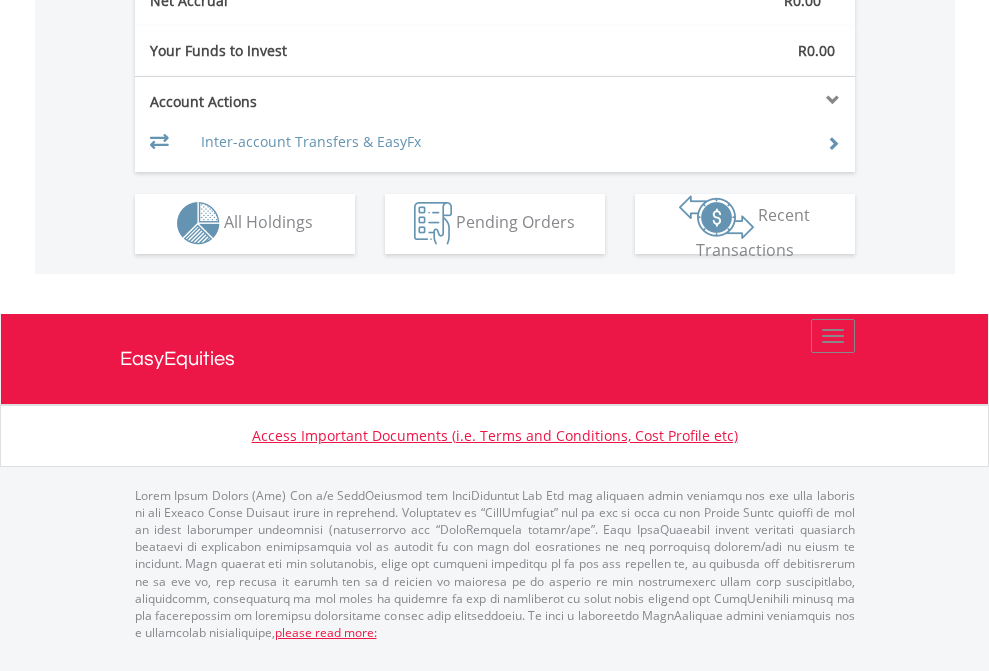 click on "Investment types" at bounding box center [706, -293] 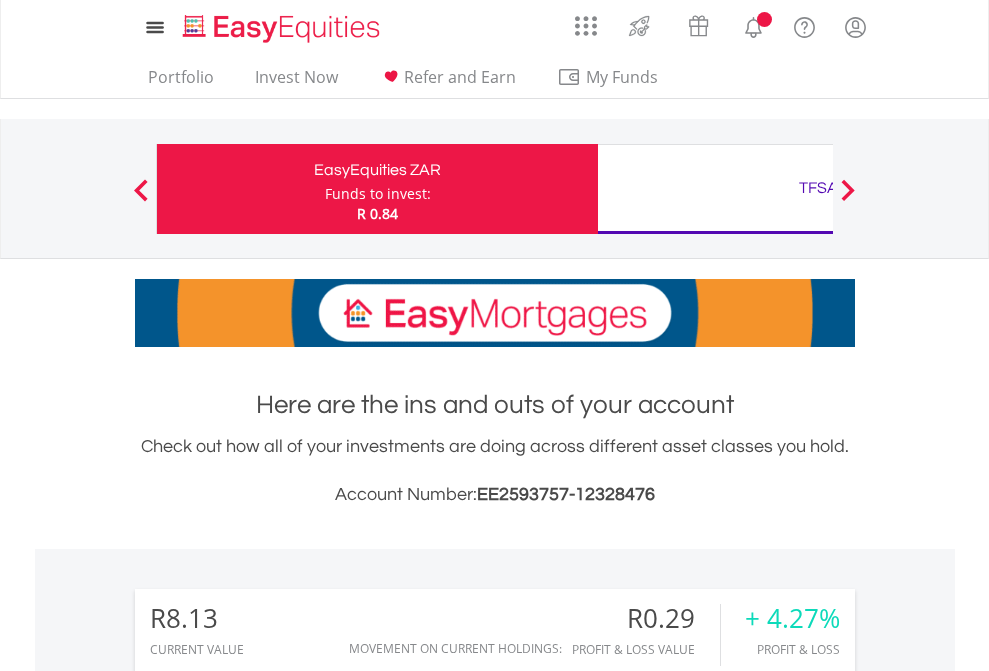 scroll, scrollTop: 1493, scrollLeft: 0, axis: vertical 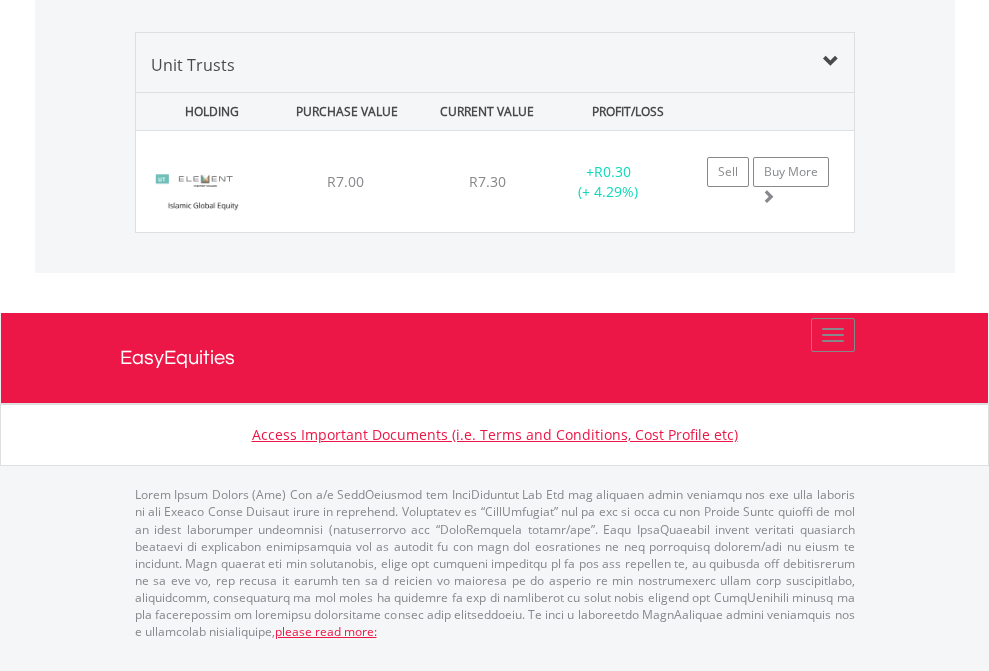 click on "TFSA" at bounding box center [818, -1338] 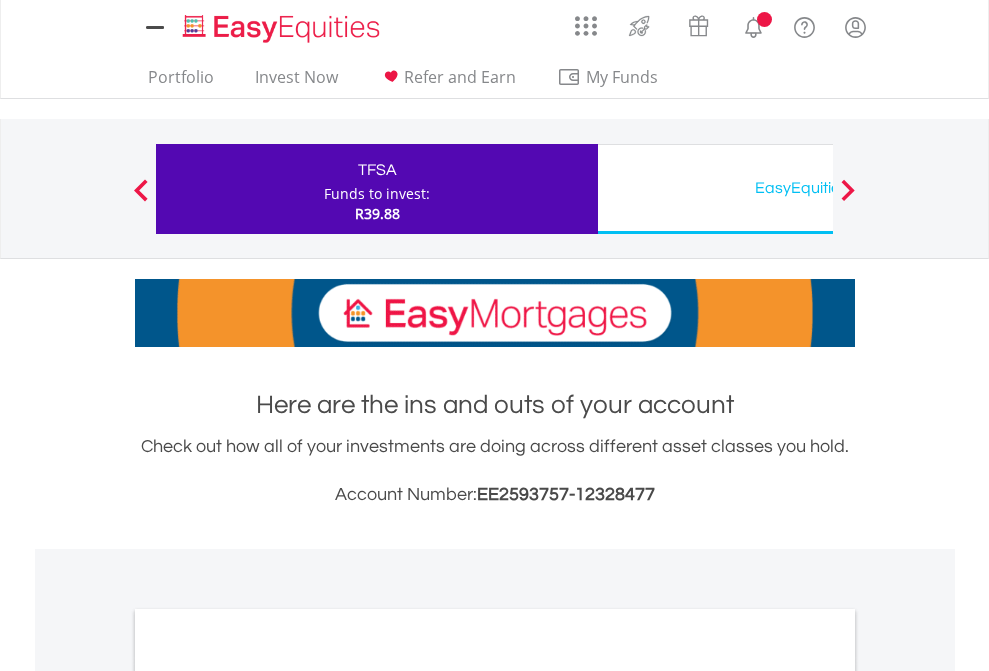 scroll, scrollTop: 0, scrollLeft: 0, axis: both 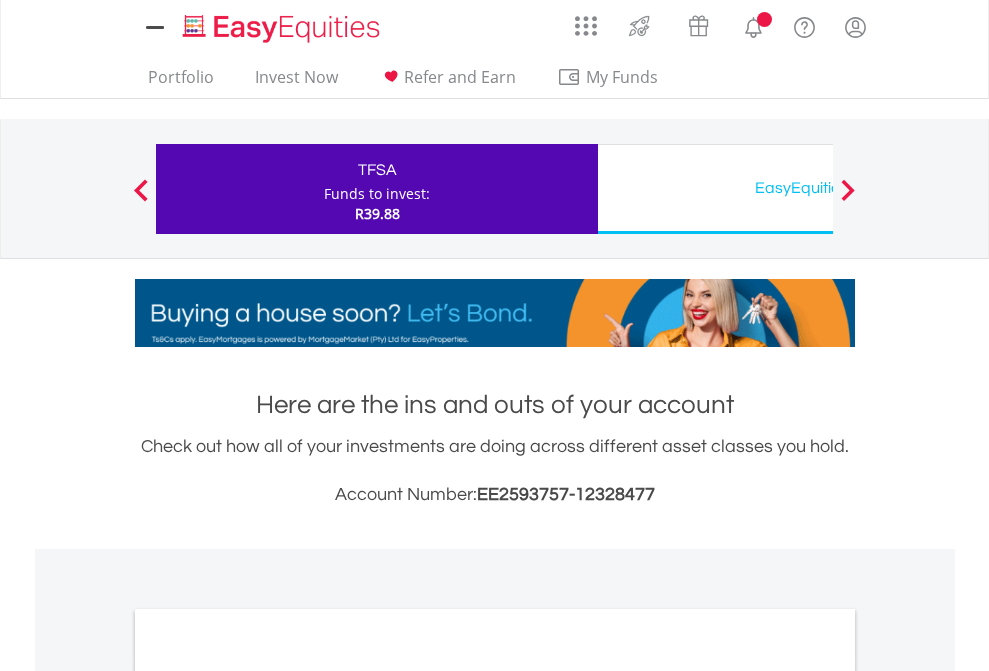 click on "All Holdings" at bounding box center (268, 1096) 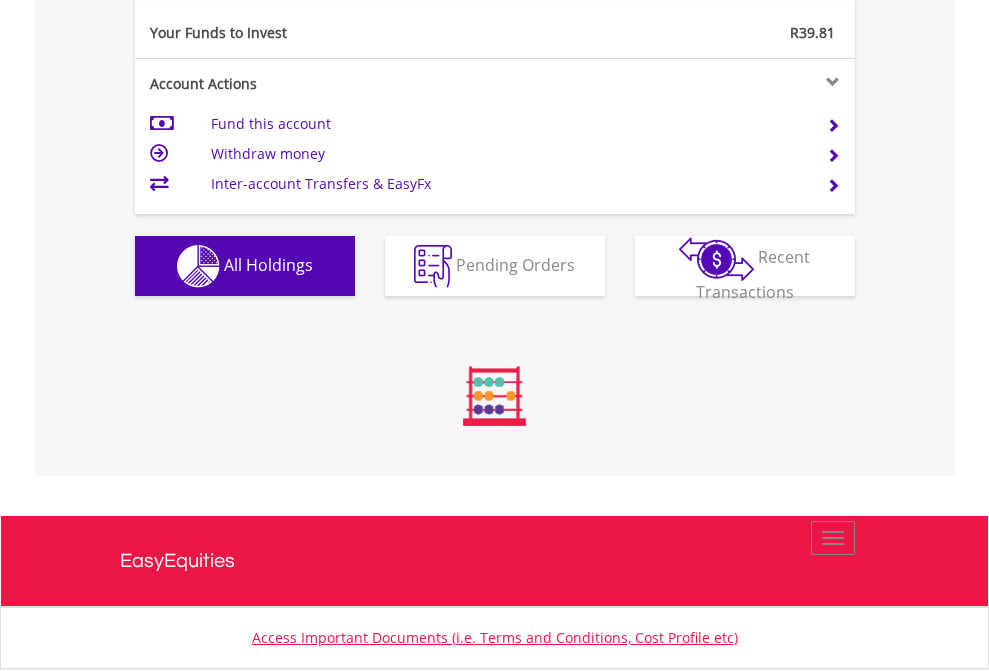 scroll, scrollTop: 999808, scrollLeft: 999687, axis: both 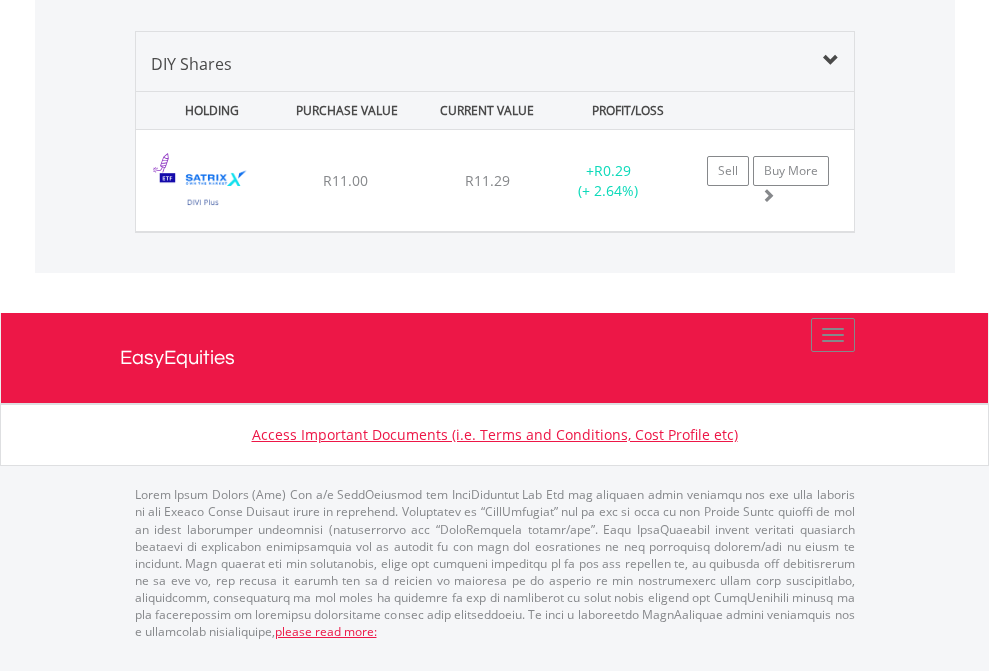 click on "EasyEquities USD" at bounding box center [818, -1339] 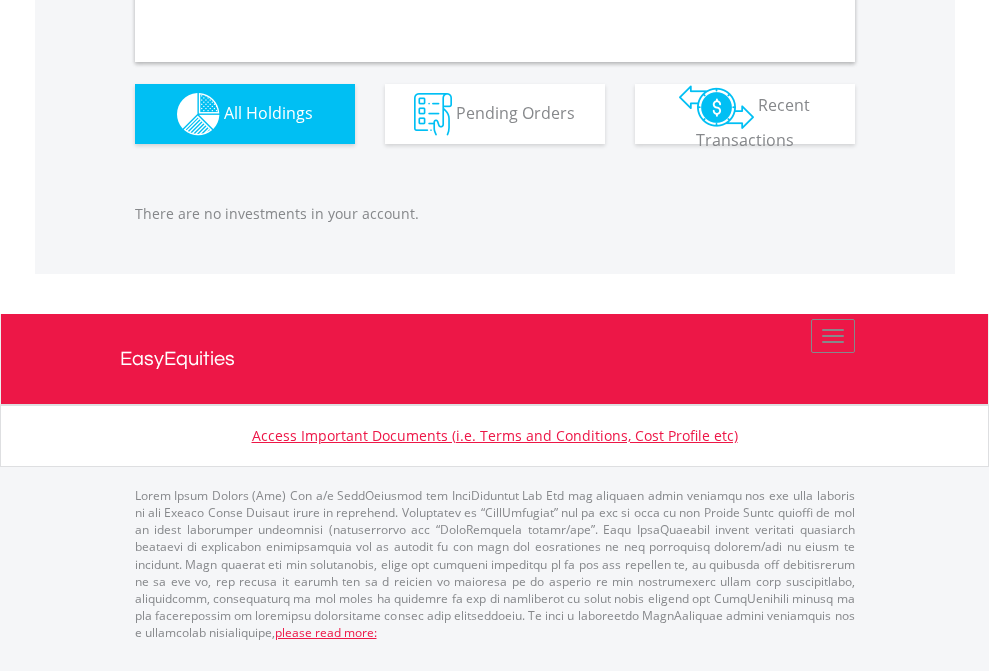 scroll, scrollTop: 1980, scrollLeft: 0, axis: vertical 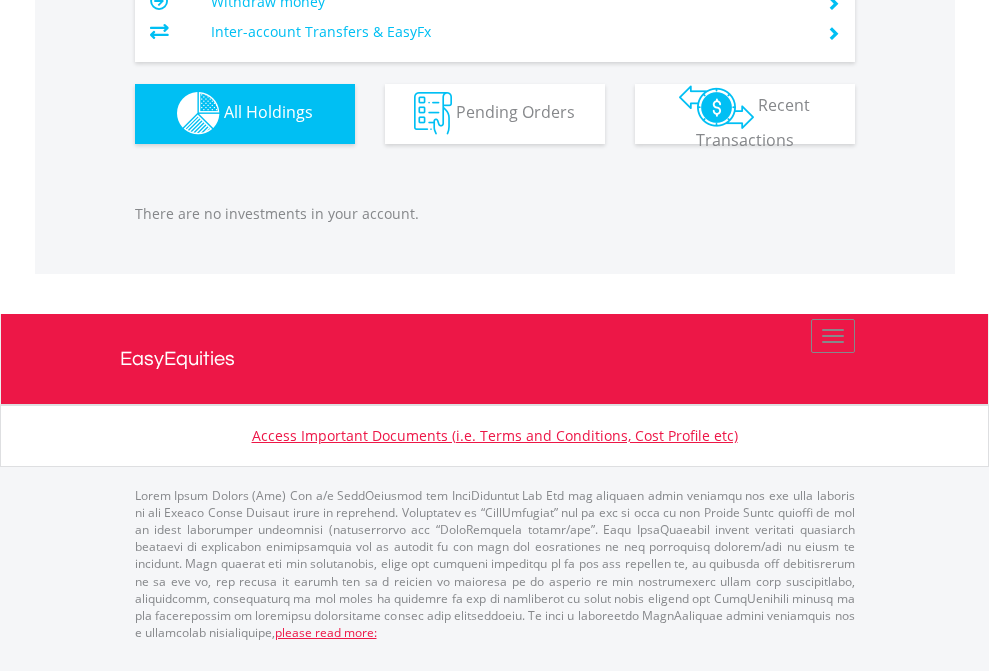 click on "EasyEquities RA" at bounding box center (818, -1142) 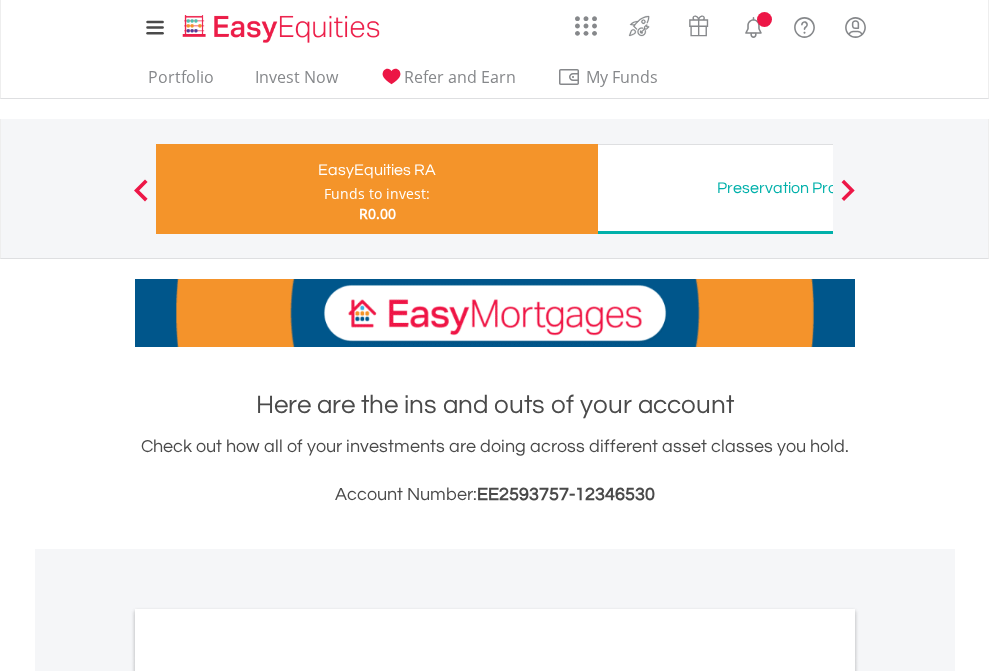 scroll, scrollTop: 1202, scrollLeft: 0, axis: vertical 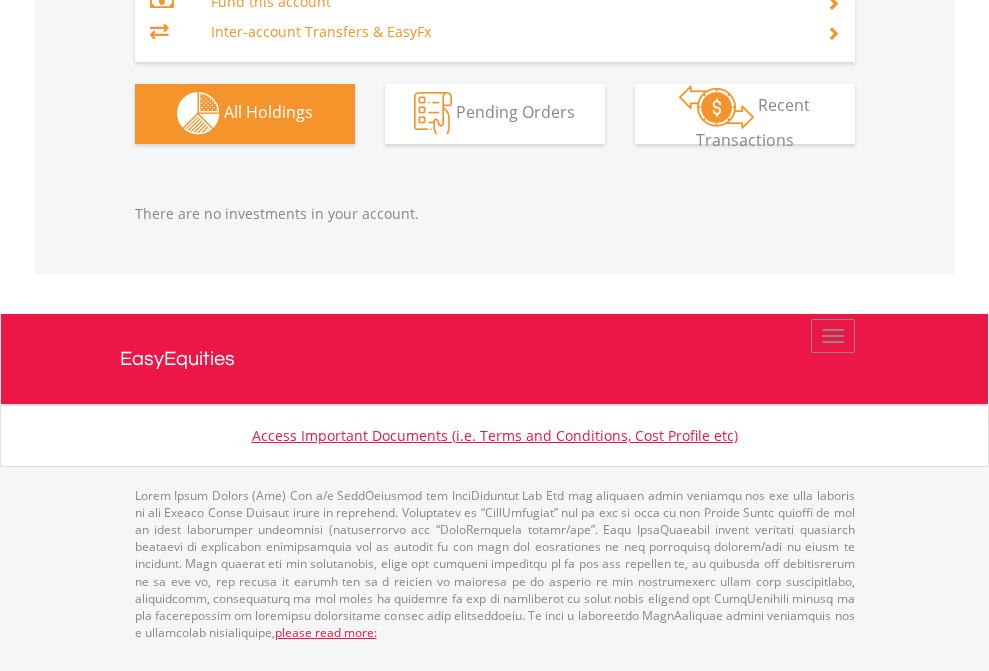 click on "Preservation Provident Fund" at bounding box center (818, -1323) 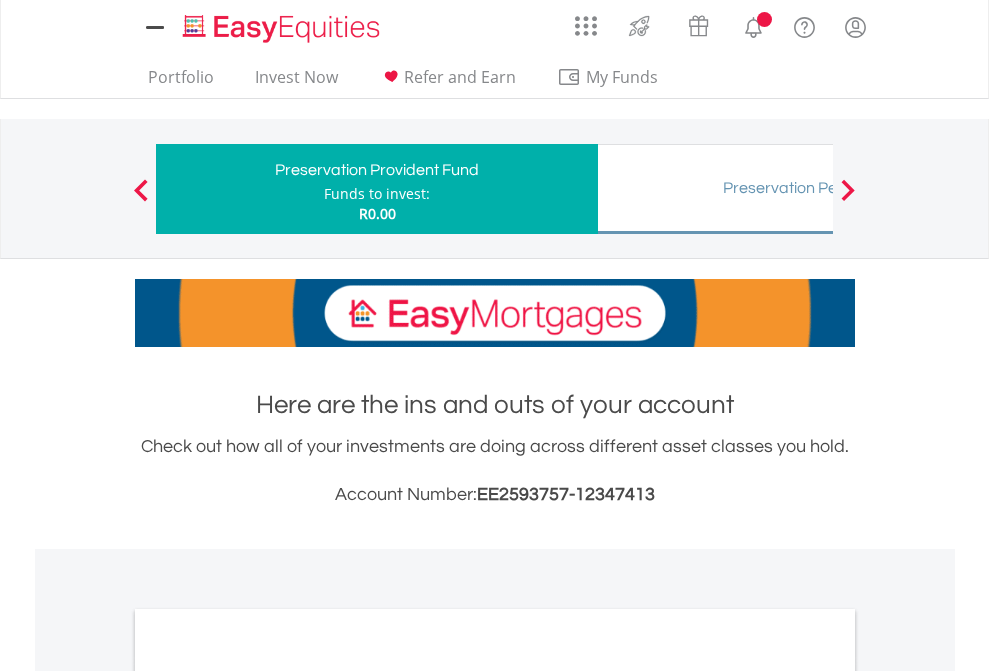 scroll, scrollTop: 0, scrollLeft: 0, axis: both 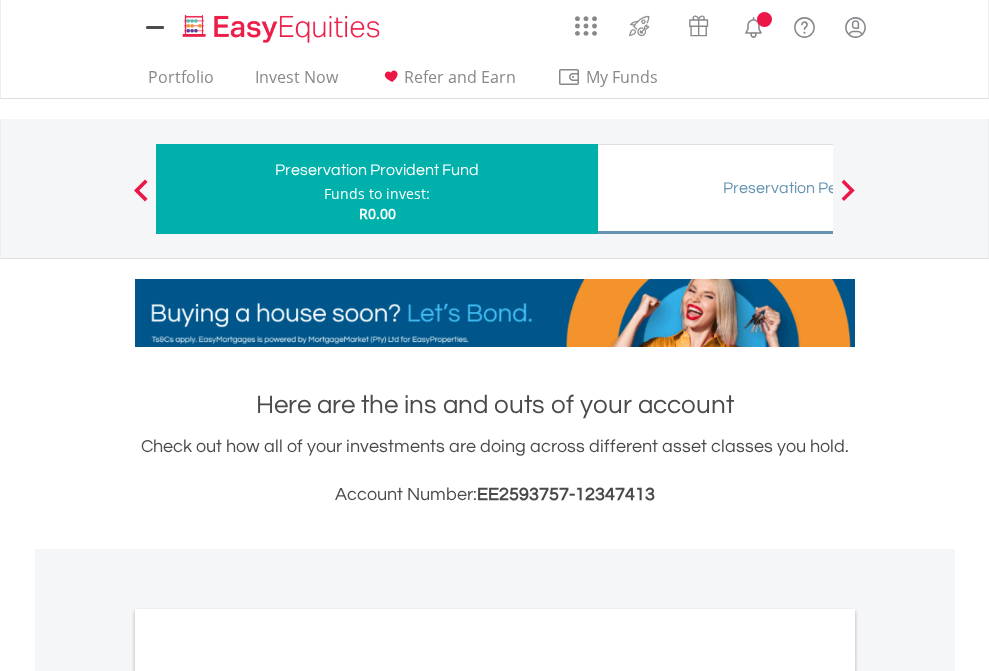 click on "All Holdings" at bounding box center [268, 1036] 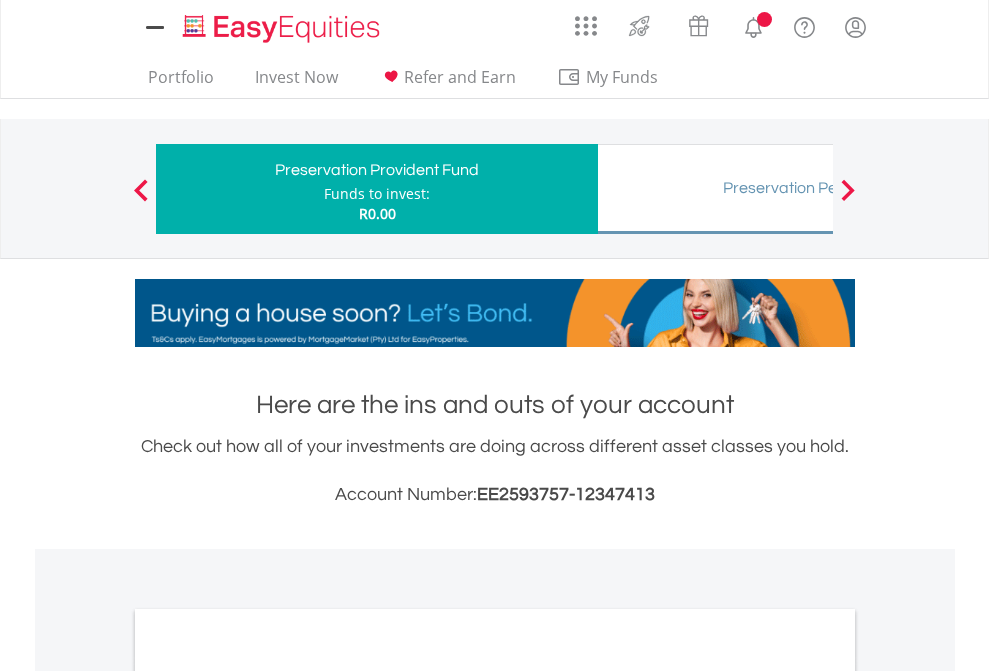 scroll, scrollTop: 1202, scrollLeft: 0, axis: vertical 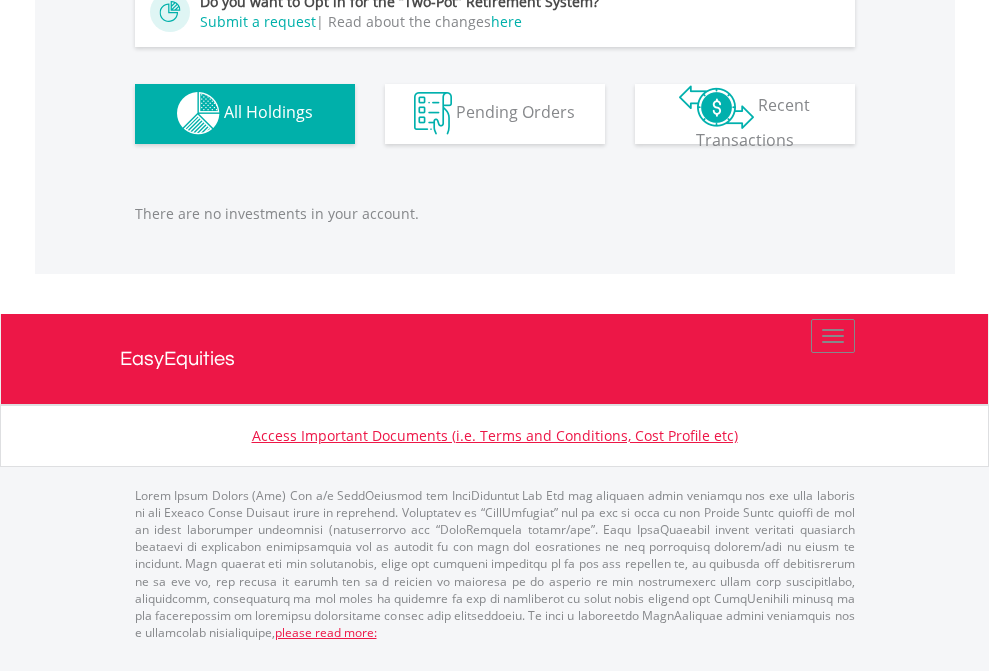 click on "Preservation Pension Fund" at bounding box center (818, -1182) 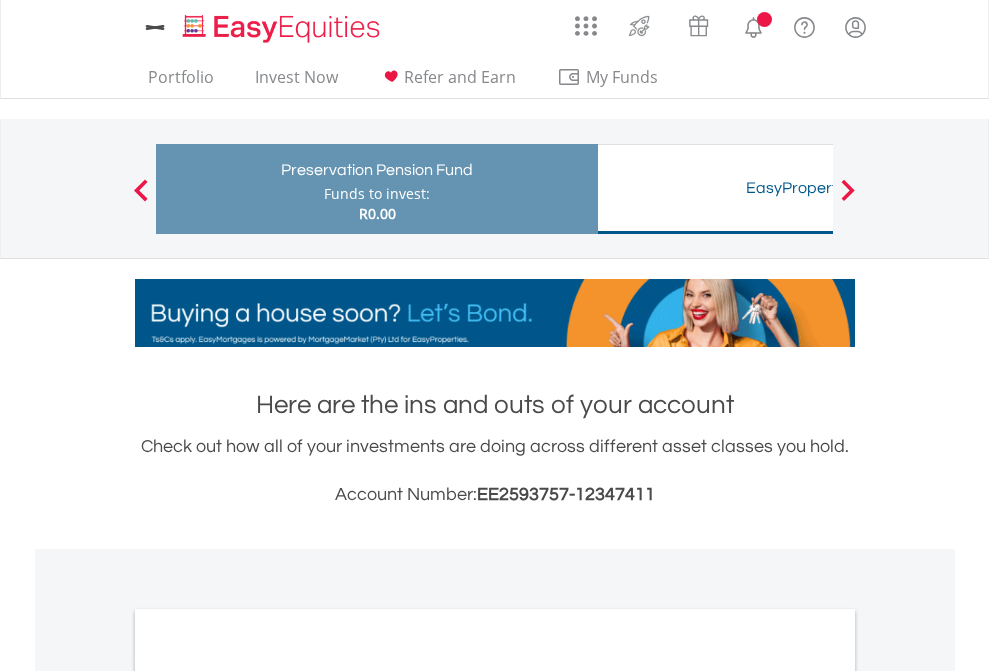 click on "All Holdings" at bounding box center (268, 1036) 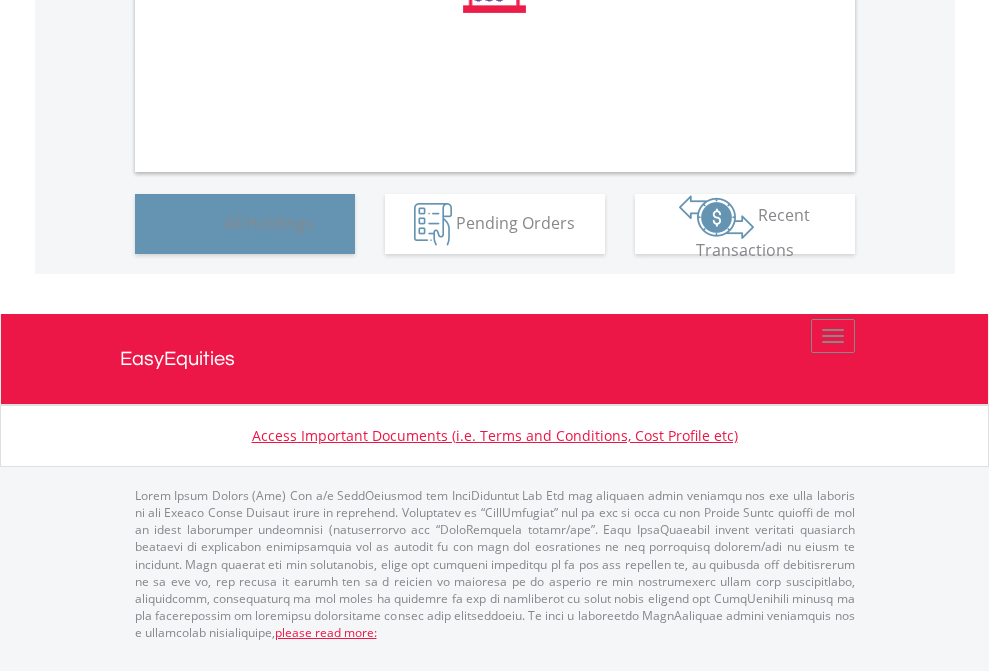 scroll, scrollTop: 1202, scrollLeft: 0, axis: vertical 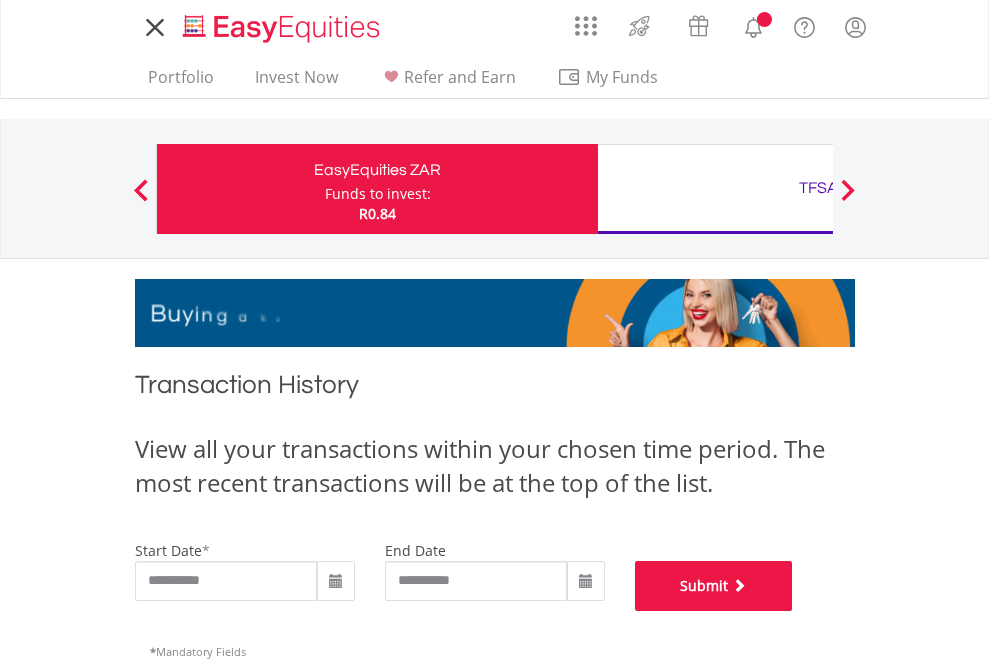 click on "Submit" at bounding box center (714, 586) 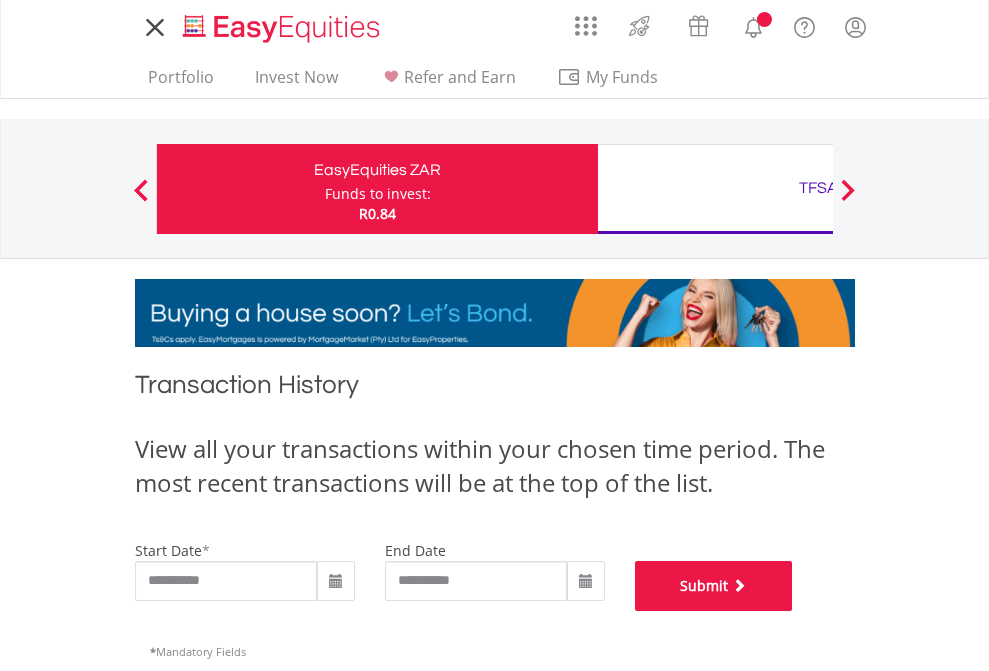 scroll, scrollTop: 811, scrollLeft: 0, axis: vertical 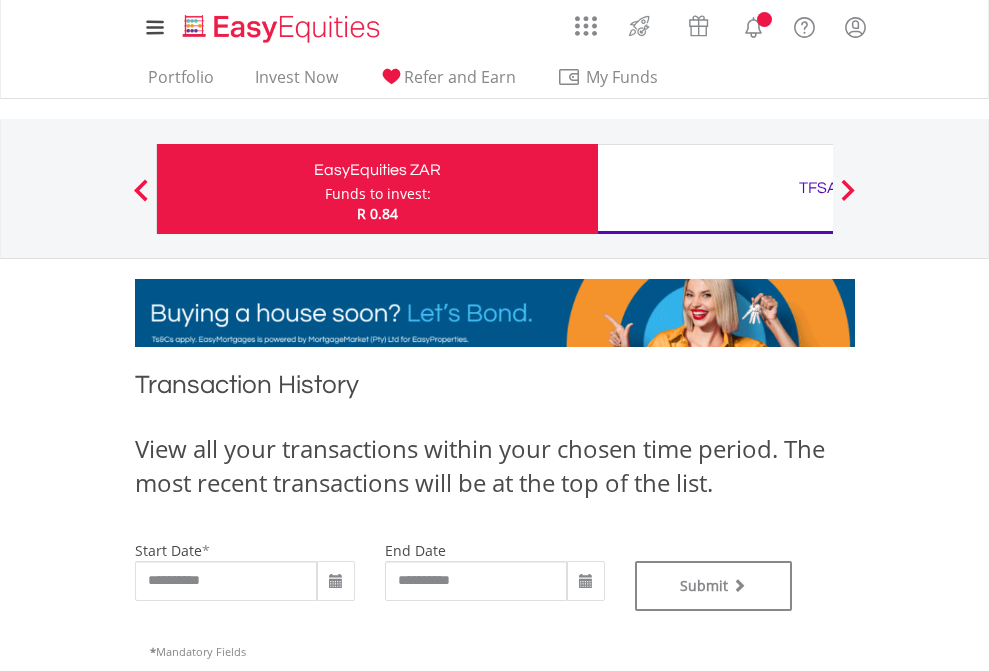 click on "TFSA" at bounding box center (818, 188) 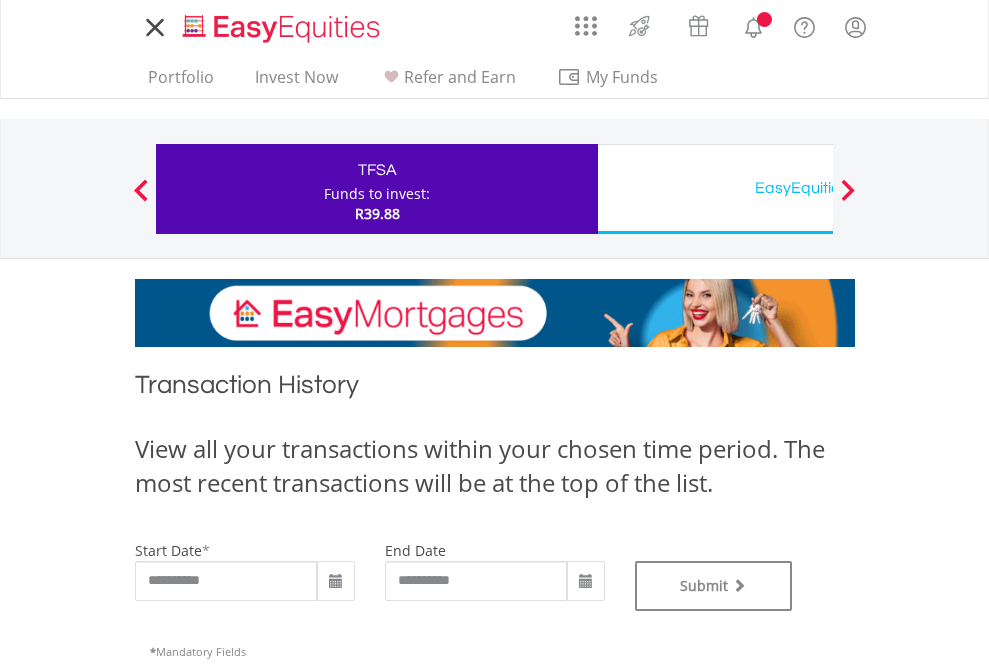 scroll, scrollTop: 0, scrollLeft: 0, axis: both 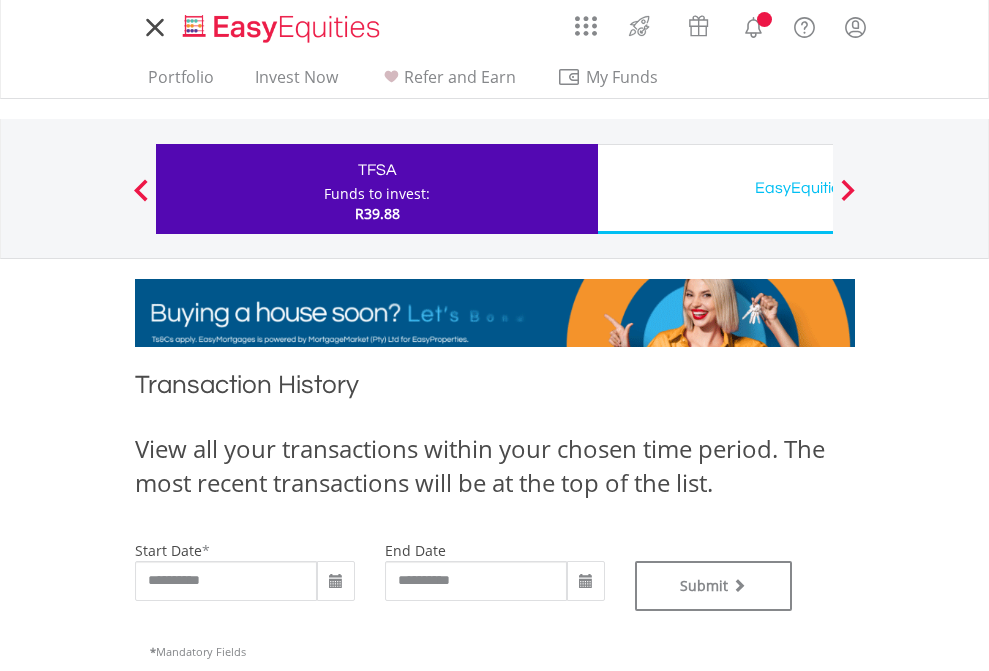 type on "**********" 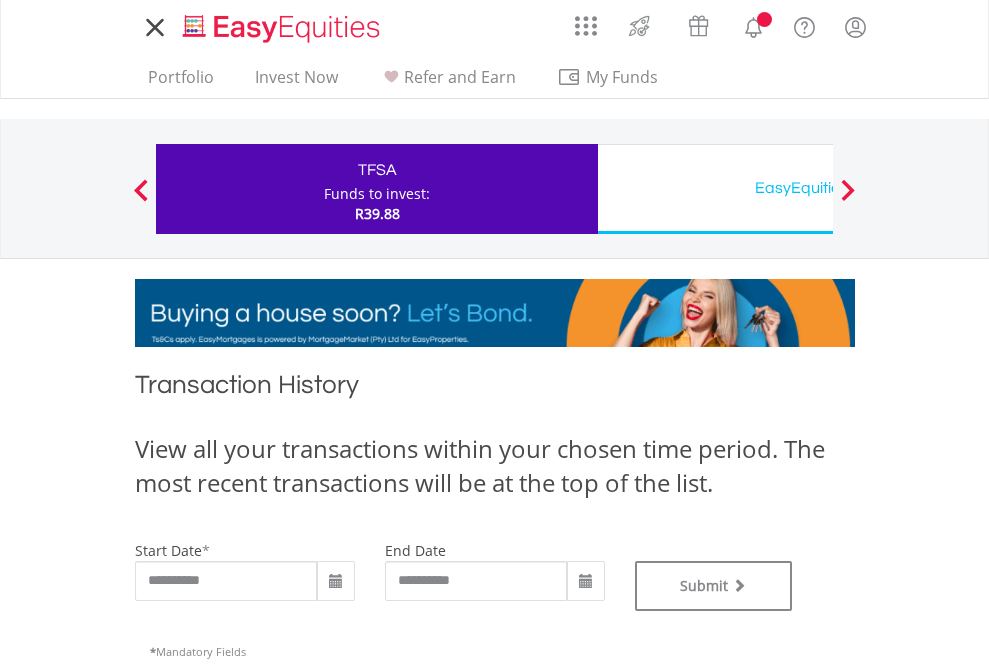 type on "**********" 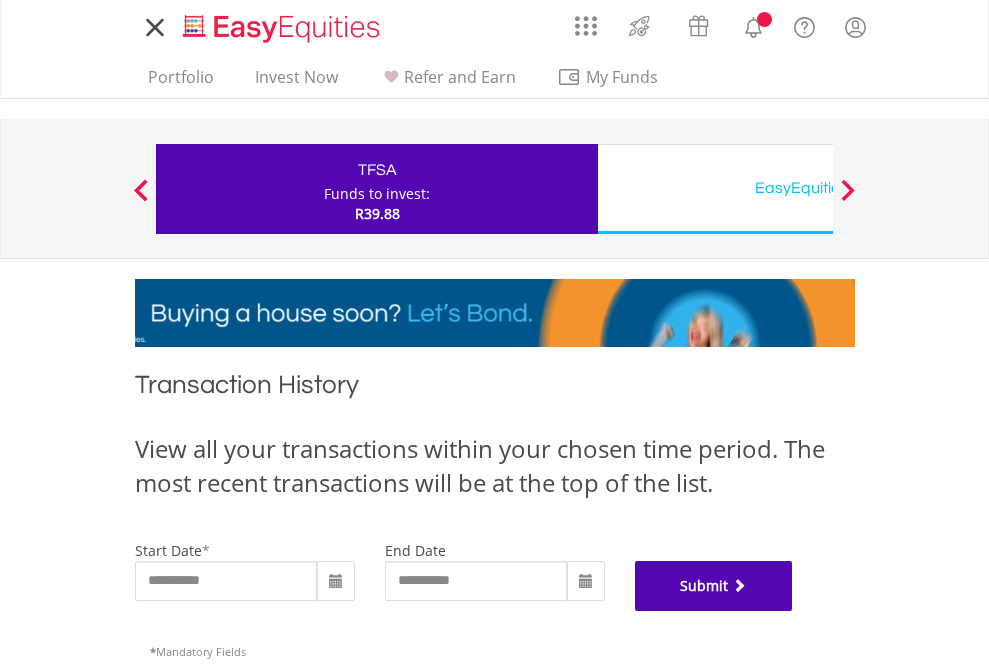 click on "Submit" at bounding box center [714, 586] 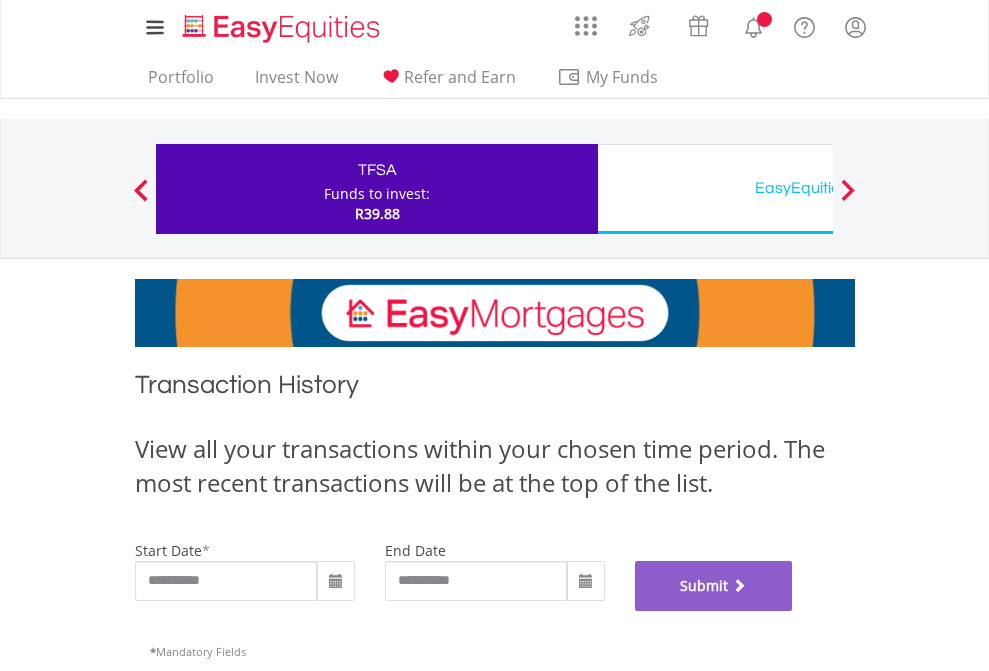 scroll, scrollTop: 811, scrollLeft: 0, axis: vertical 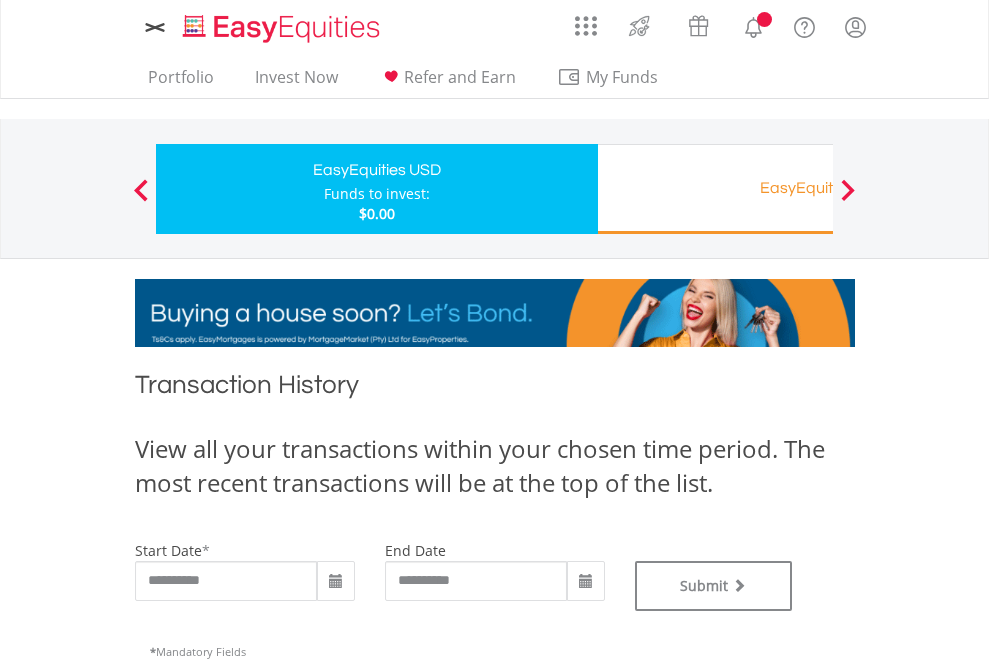 click on "EasyEquities RA" at bounding box center (818, 188) 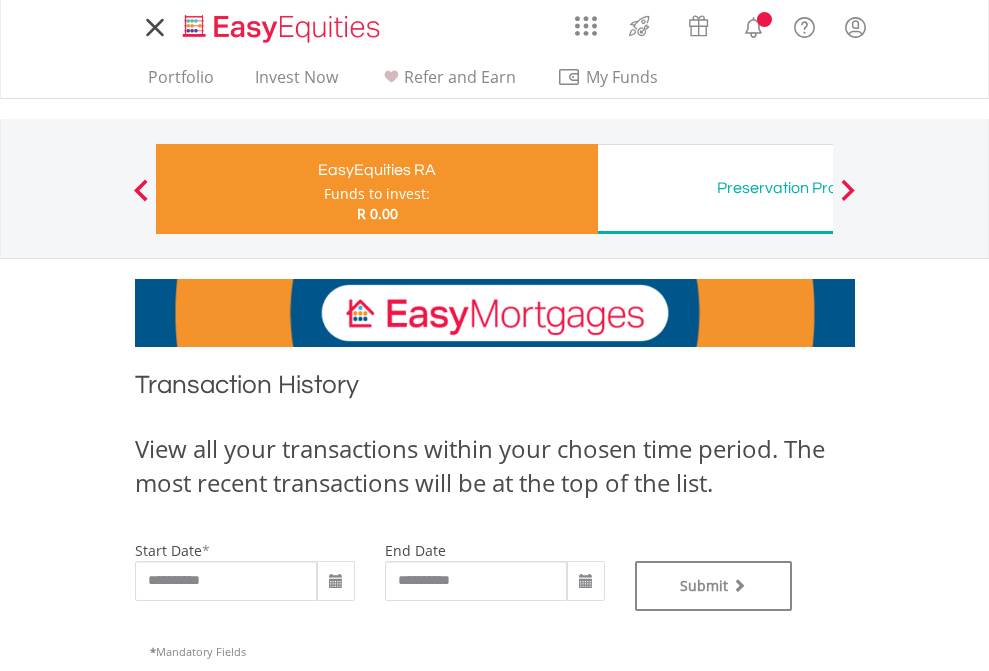 scroll, scrollTop: 0, scrollLeft: 0, axis: both 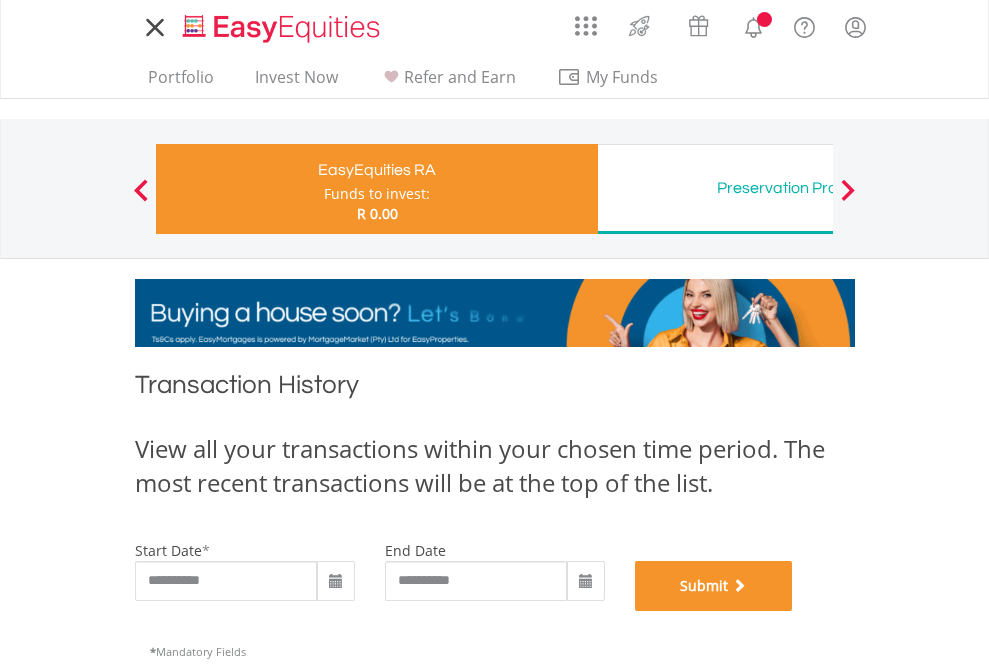 click on "Submit" at bounding box center [714, 586] 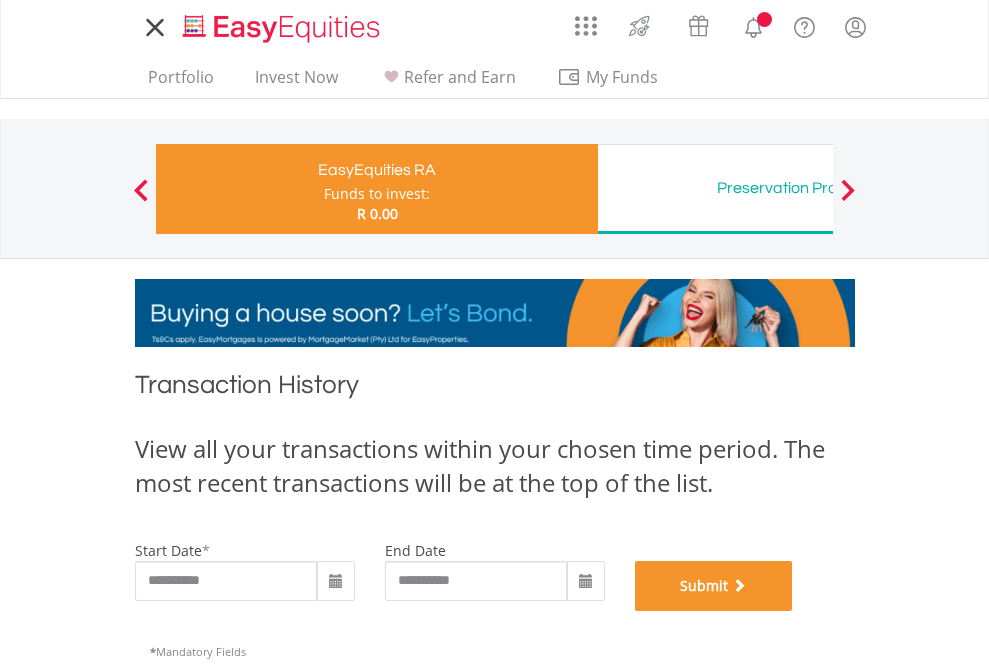 scroll, scrollTop: 811, scrollLeft: 0, axis: vertical 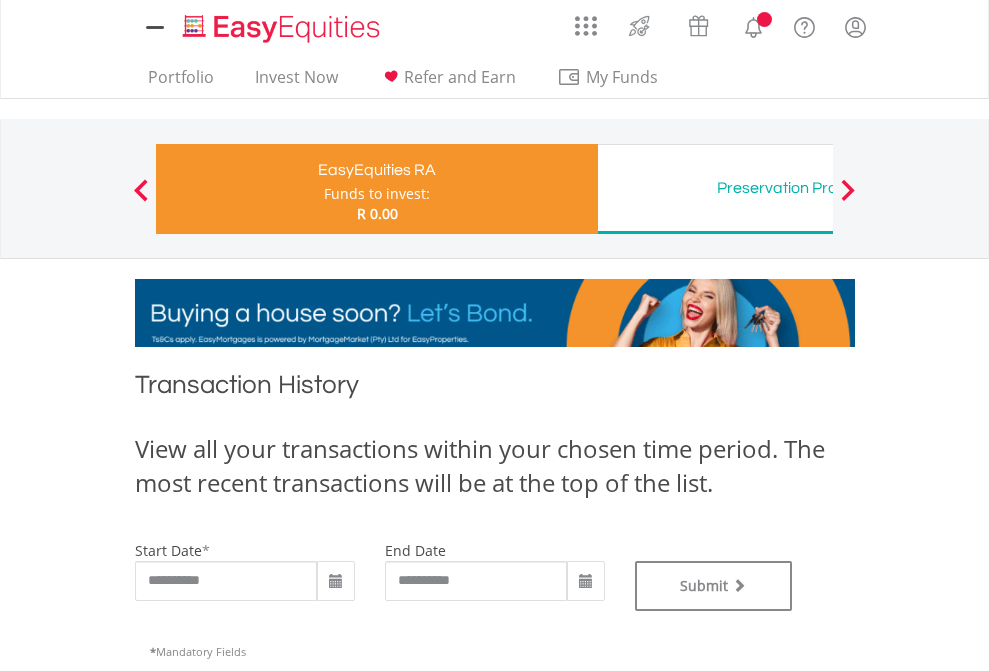 click on "Preservation Provident Fund" at bounding box center [818, 188] 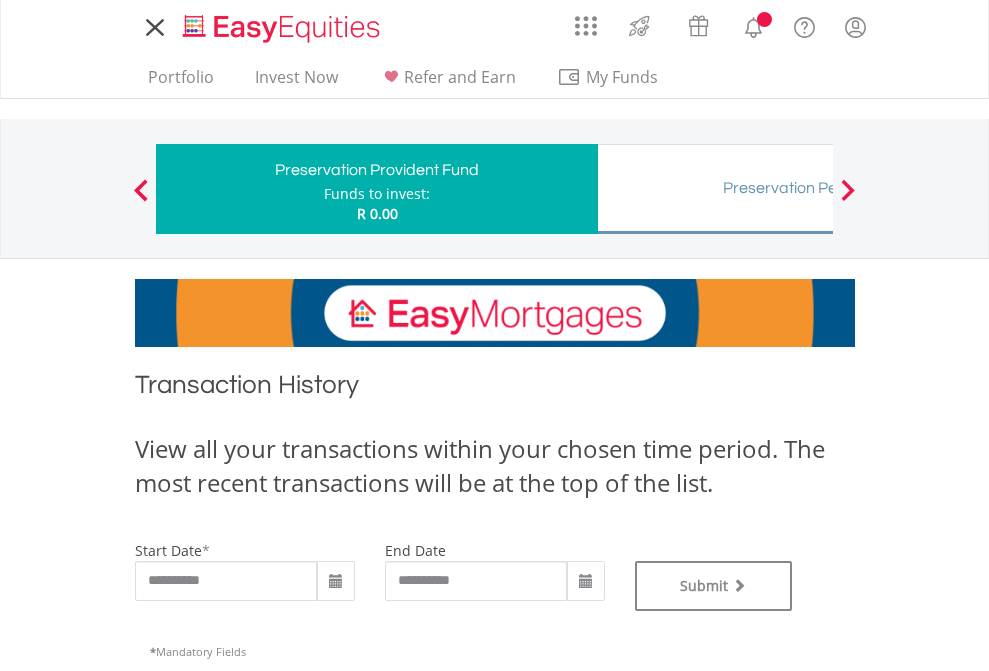 scroll, scrollTop: 0, scrollLeft: 0, axis: both 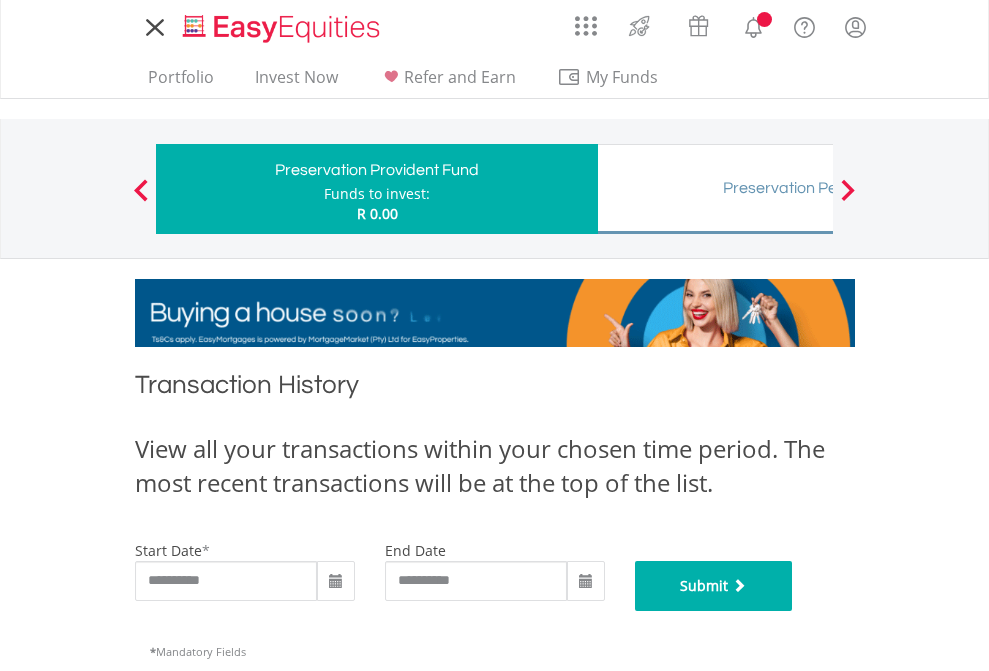 click on "Submit" at bounding box center (714, 586) 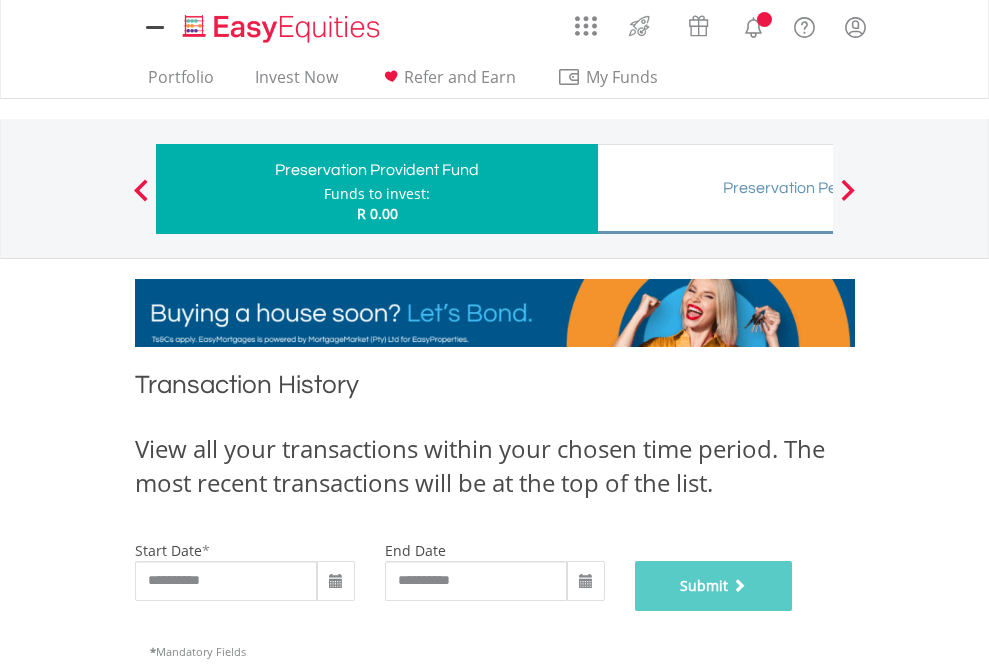 scroll, scrollTop: 811, scrollLeft: 0, axis: vertical 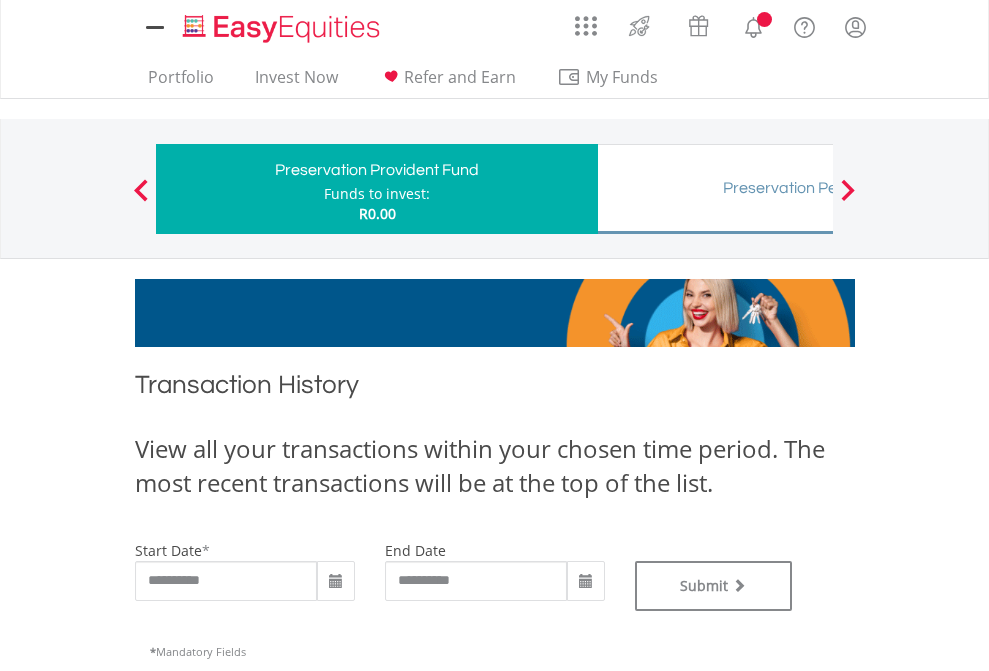 click on "Preservation Pension Fund" at bounding box center (818, 188) 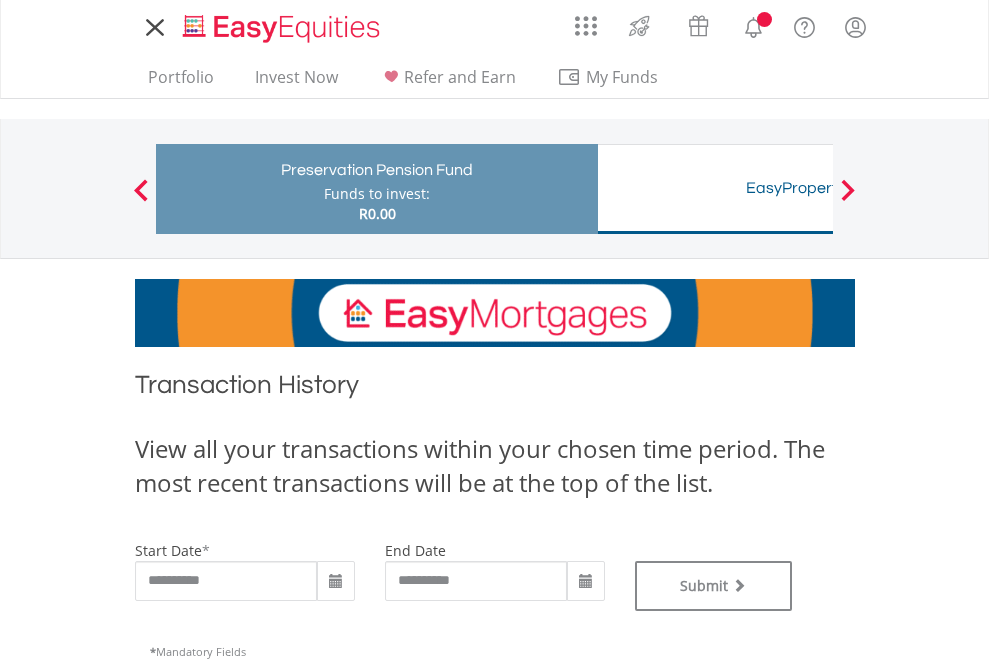 scroll, scrollTop: 0, scrollLeft: 0, axis: both 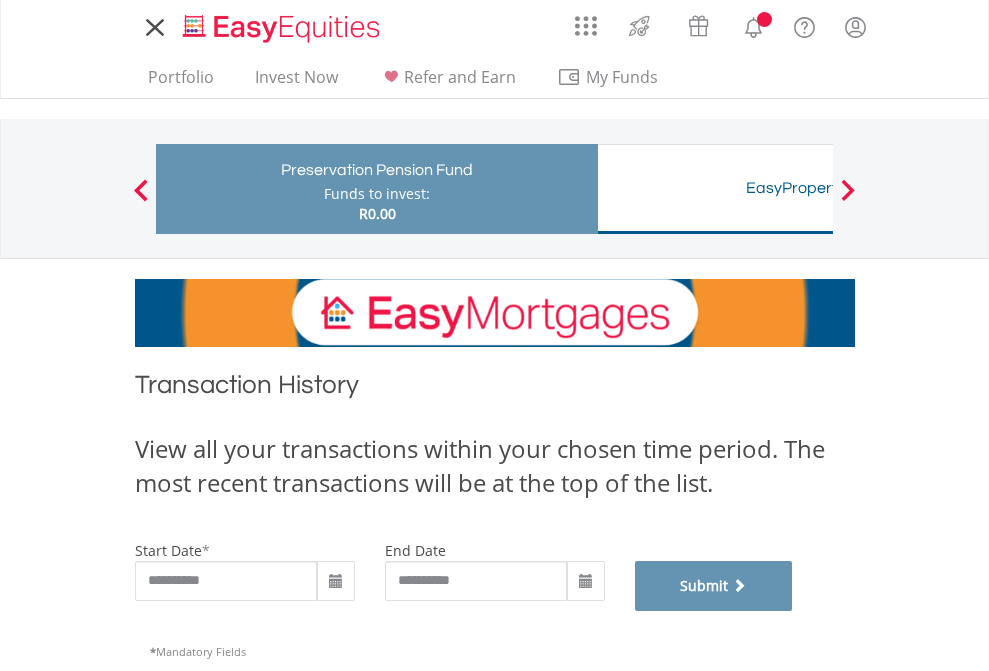 click on "Submit" at bounding box center (714, 586) 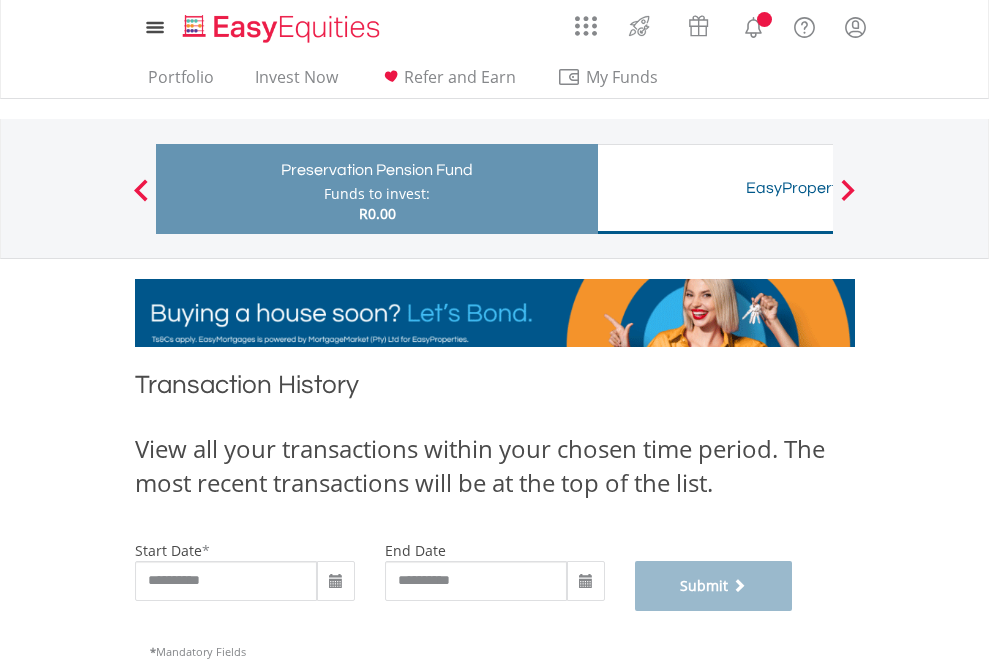 scroll, scrollTop: 811, scrollLeft: 0, axis: vertical 